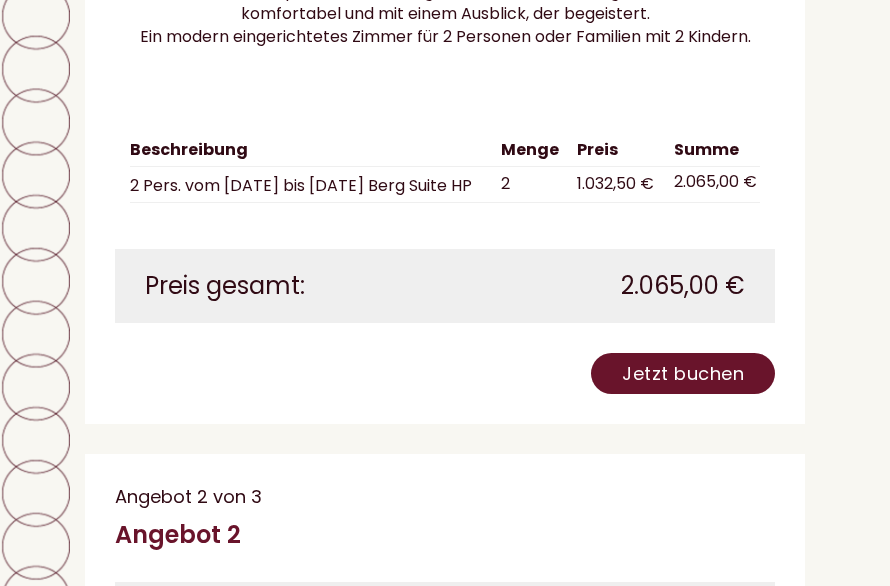 scroll, scrollTop: 2446, scrollLeft: 0, axis: vertical 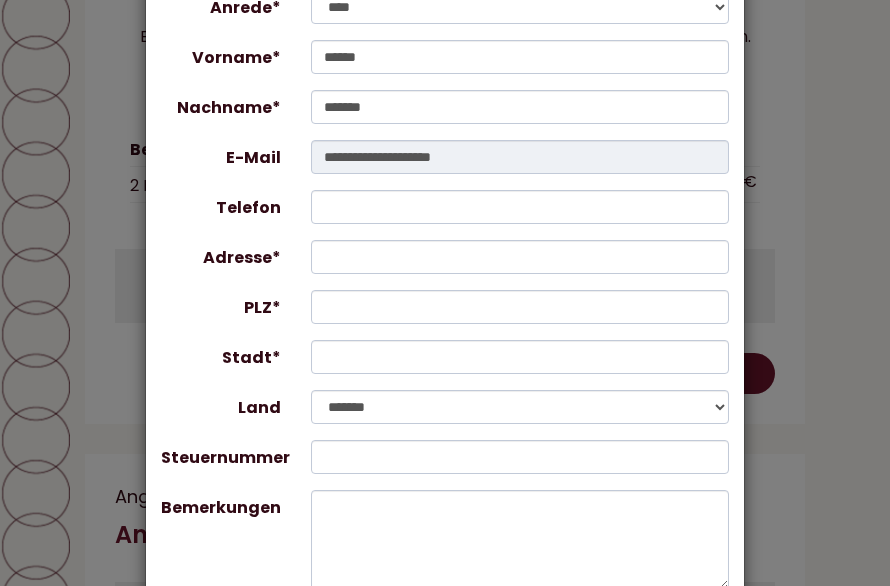 click on "**********" at bounding box center [445, 293] 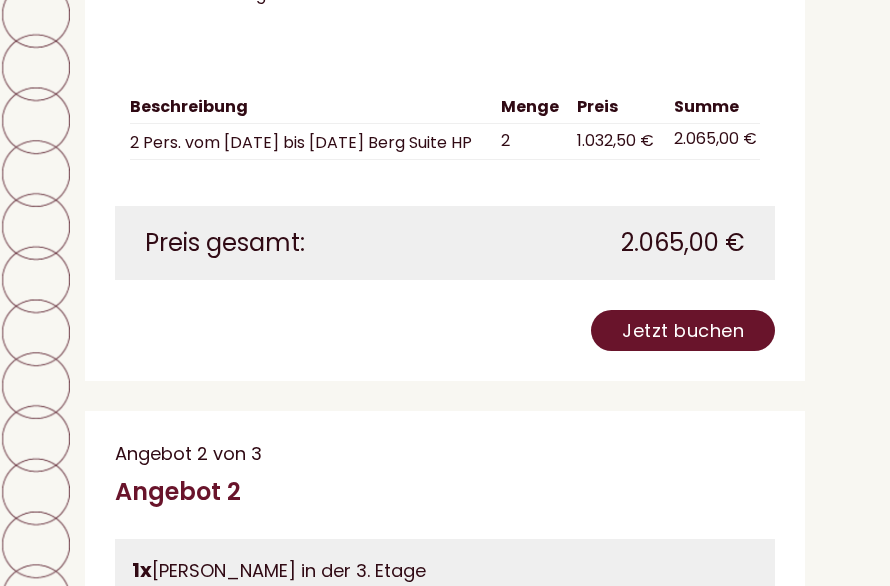 scroll, scrollTop: 8121, scrollLeft: 0, axis: vertical 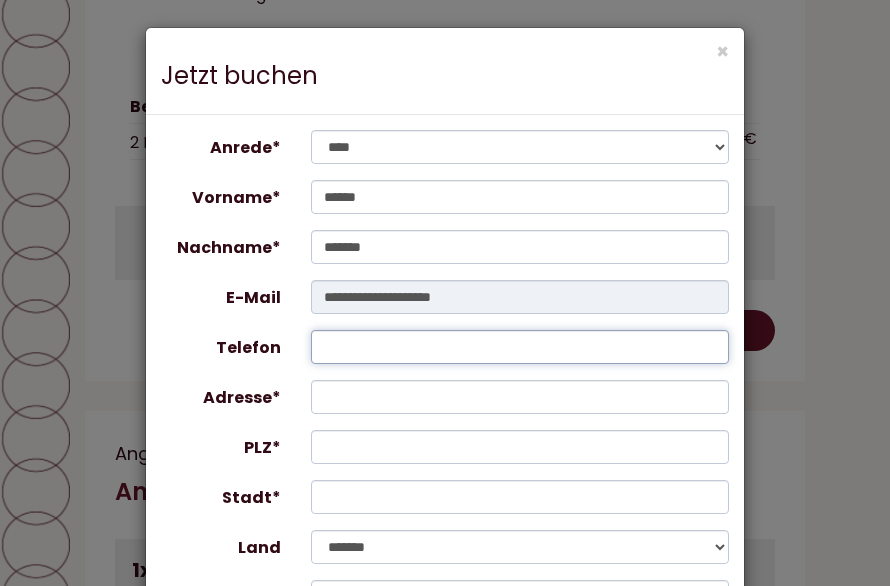 click on "Telefon" at bounding box center (520, 347) 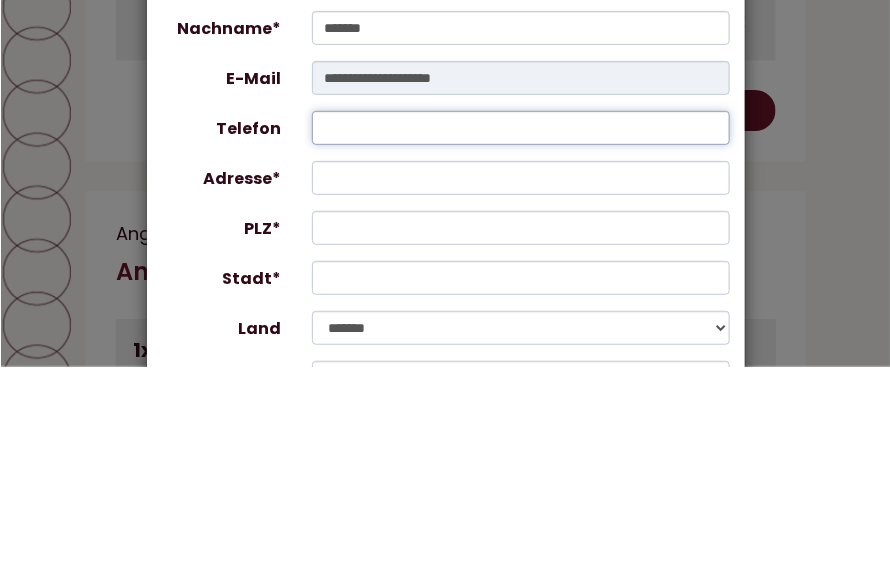 type on "**********" 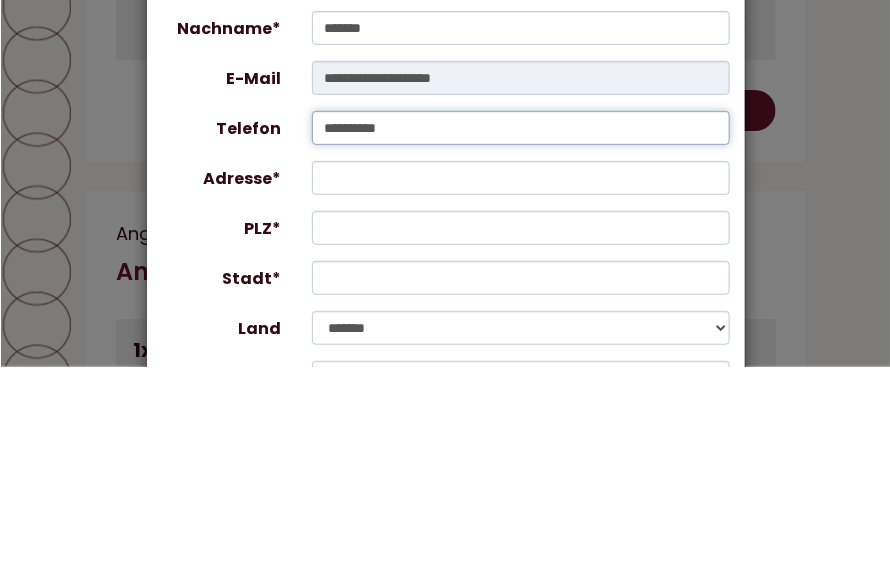 click on "**********" at bounding box center [520, 347] 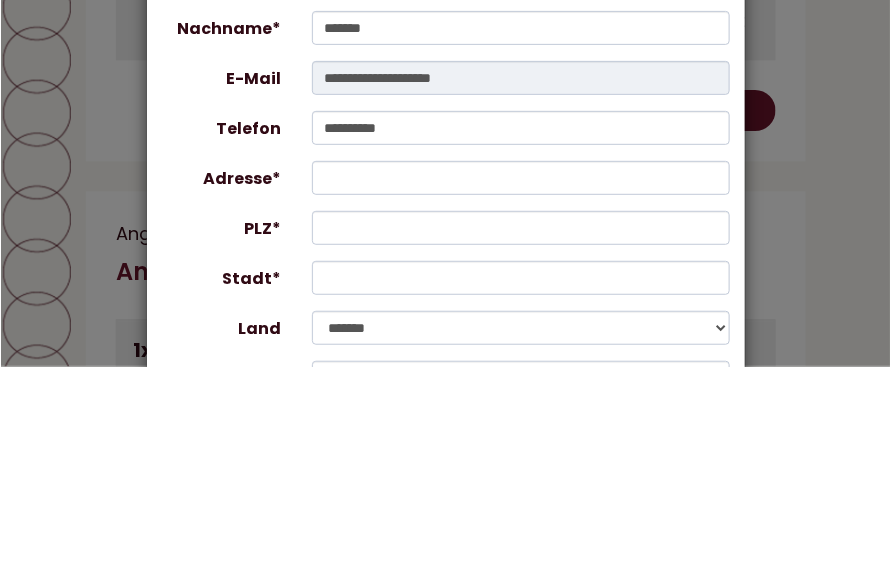 click on "**********" at bounding box center [445, 521] 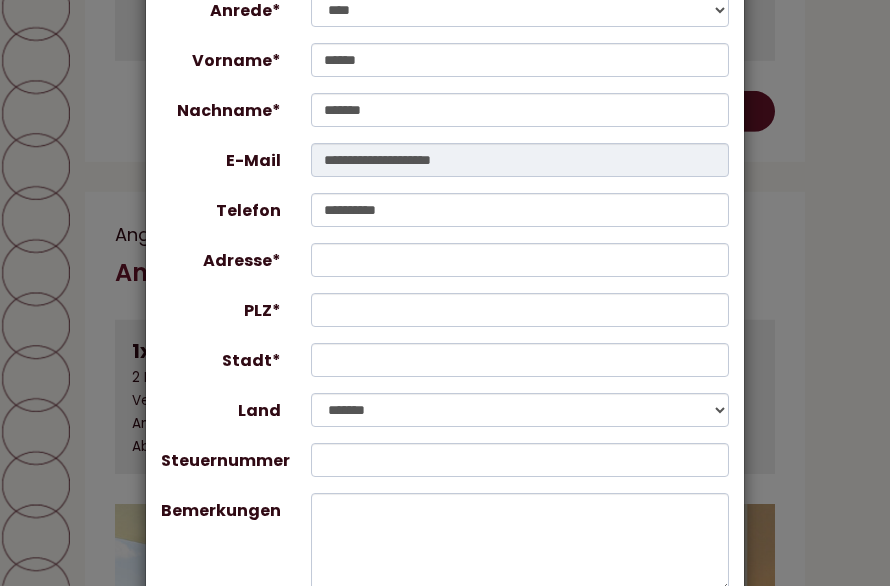 scroll, scrollTop: 143, scrollLeft: 0, axis: vertical 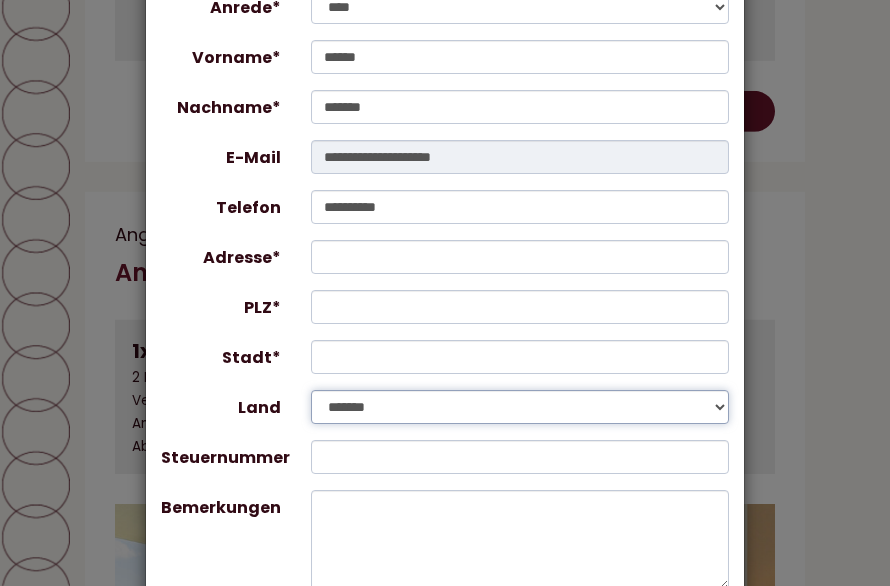 click on "**********" at bounding box center (520, 407) 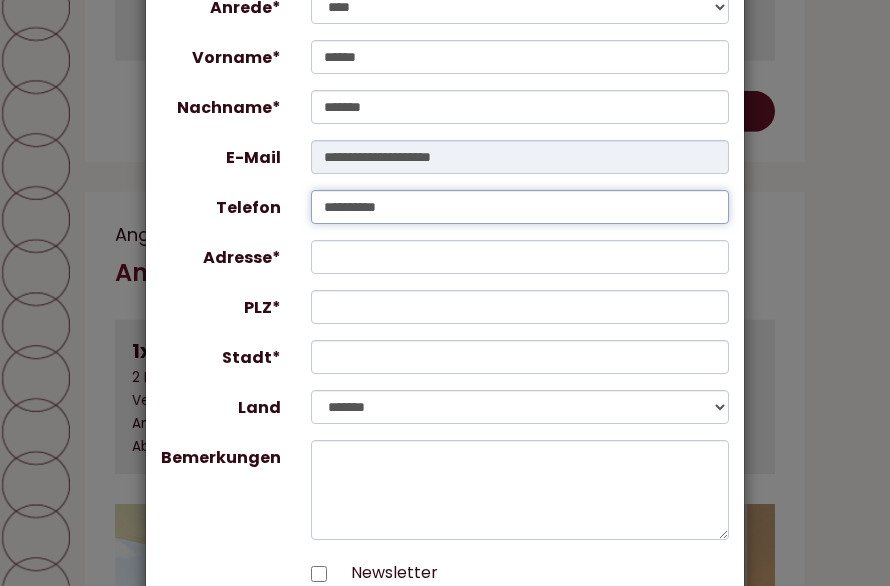 click on "**********" at bounding box center [520, 207] 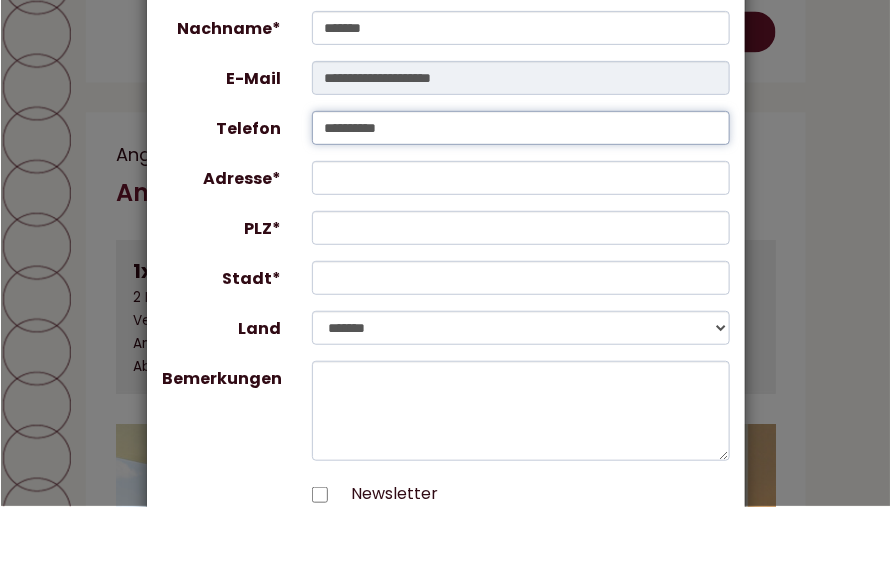 click on "**********" at bounding box center (520, 207) 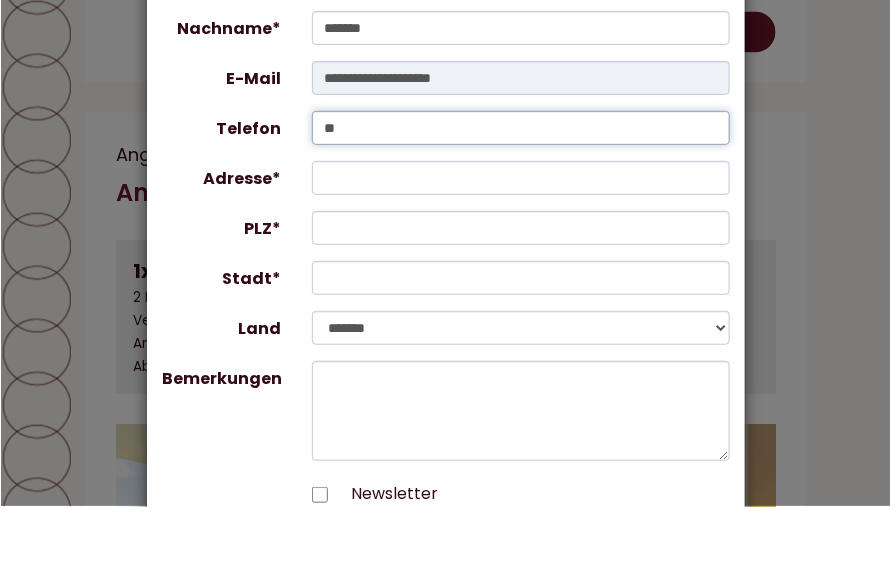 type on "*" 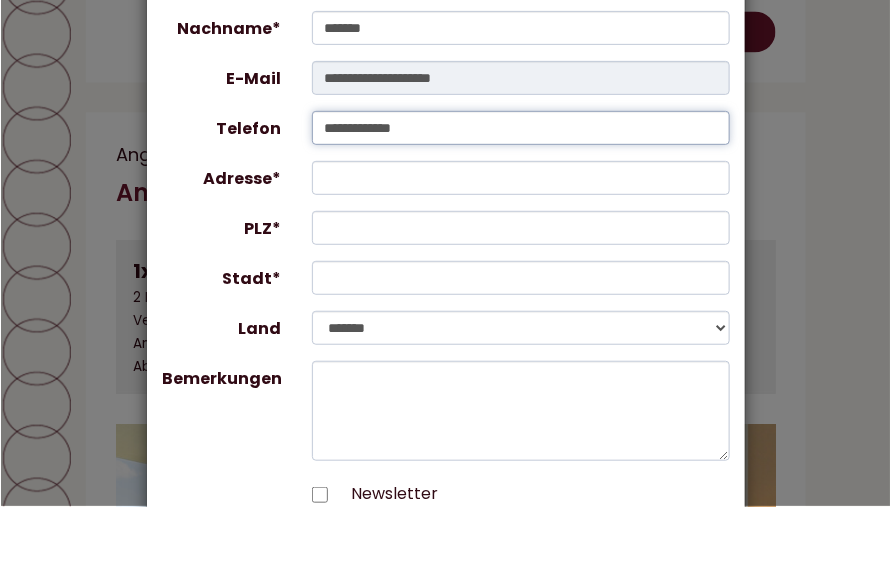 type on "**********" 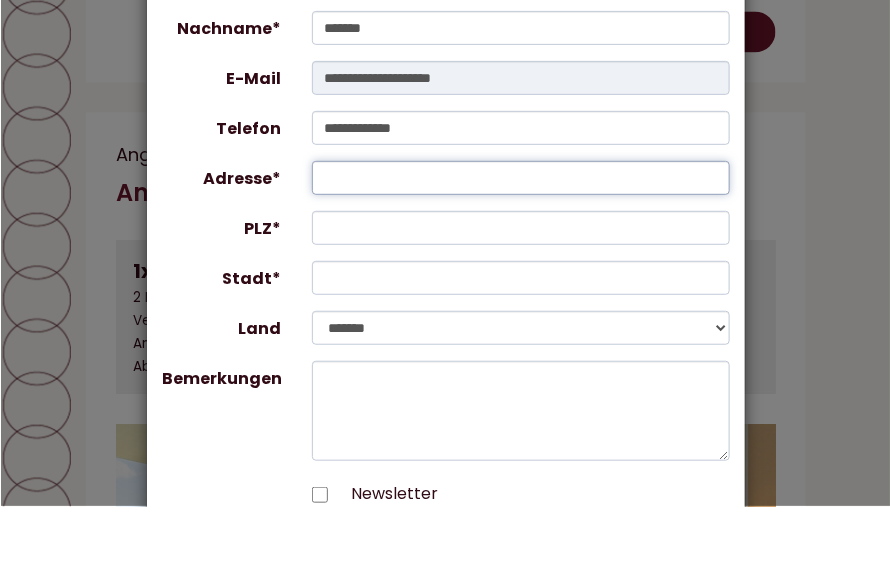 click on "Adresse*" at bounding box center (520, 257) 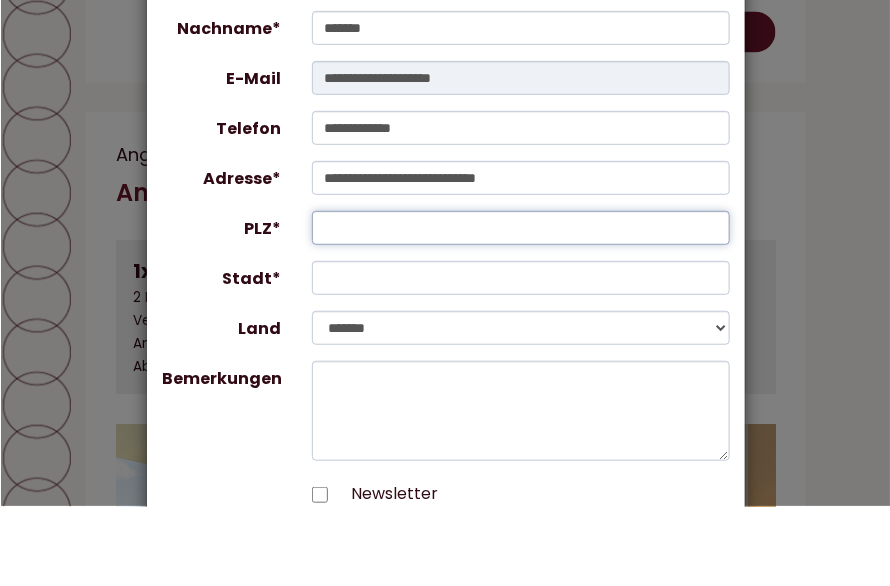 type on "*****" 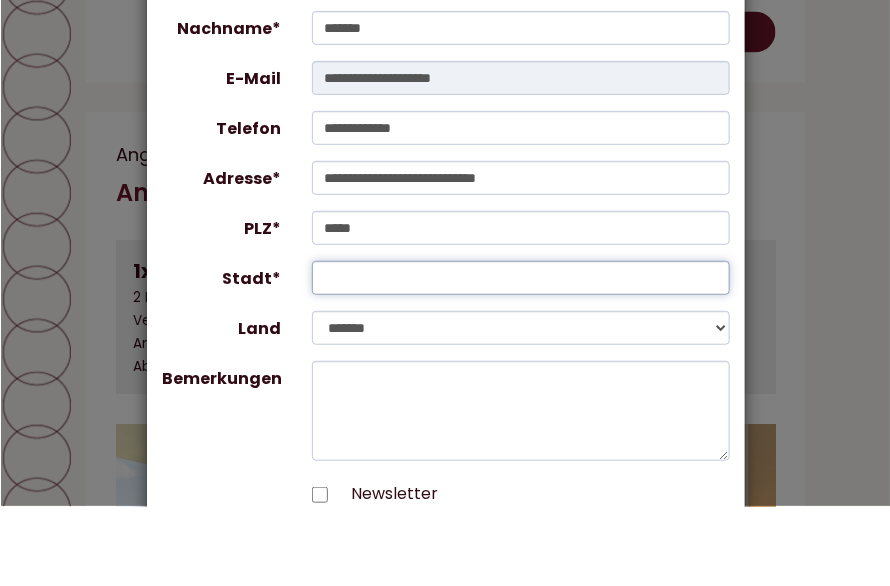 type on "**********" 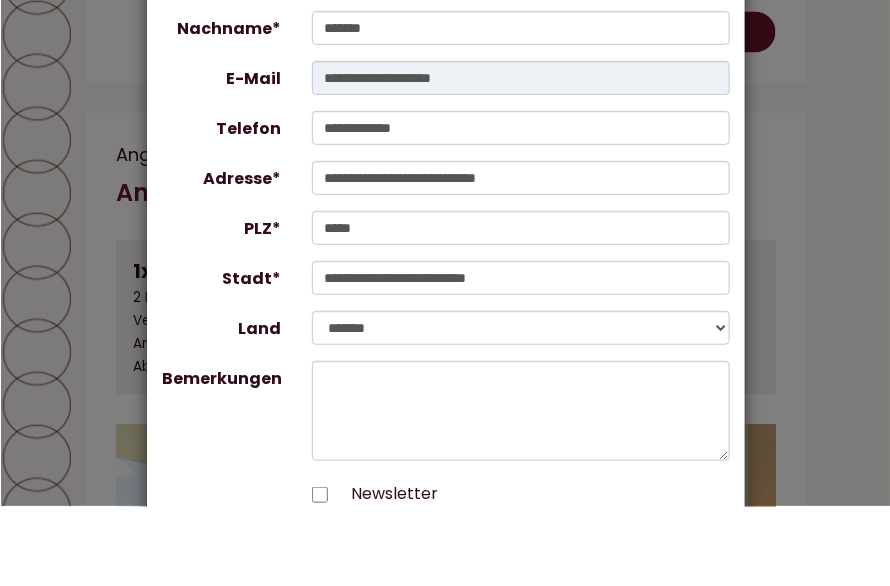 scroll, scrollTop: 8420, scrollLeft: 0, axis: vertical 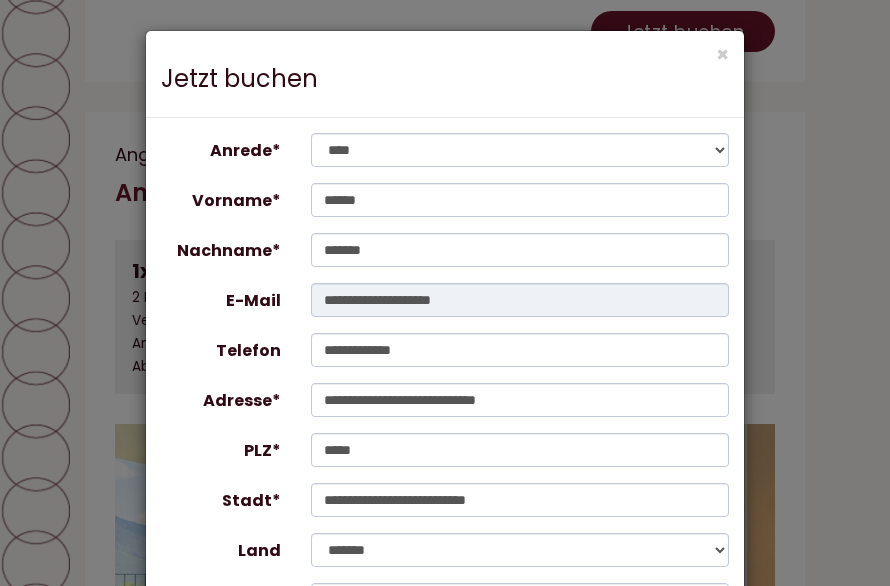 click on "×" at bounding box center (722, 54) 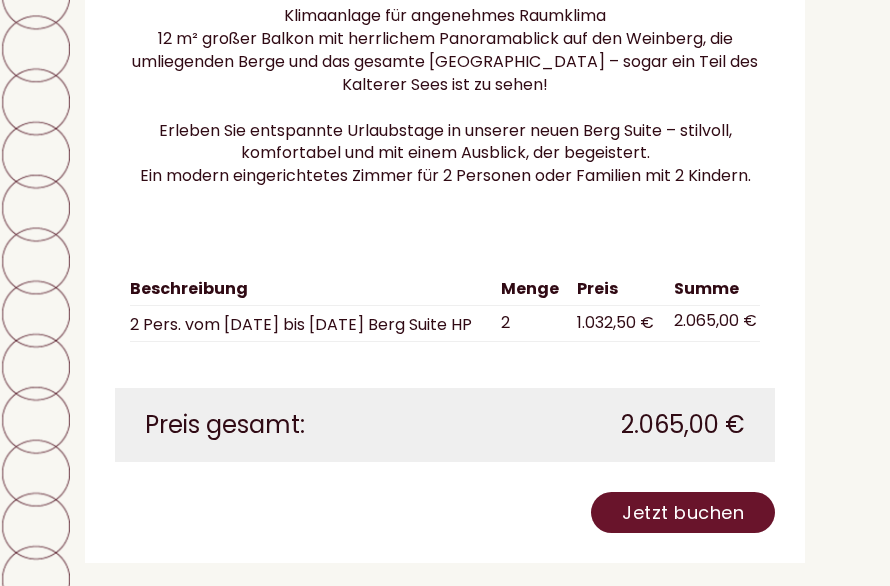 scroll, scrollTop: 2334, scrollLeft: 0, axis: vertical 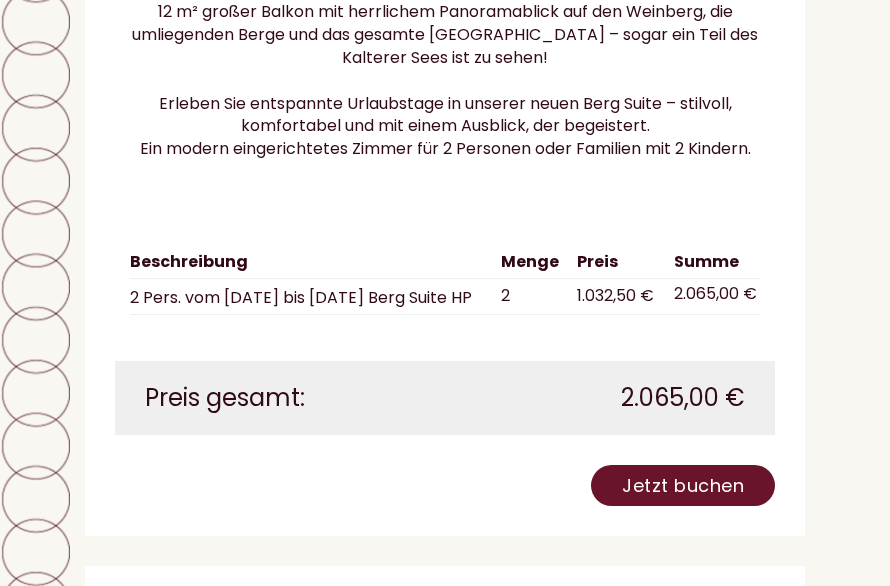 click on "Jetzt buchen" at bounding box center [683, 485] 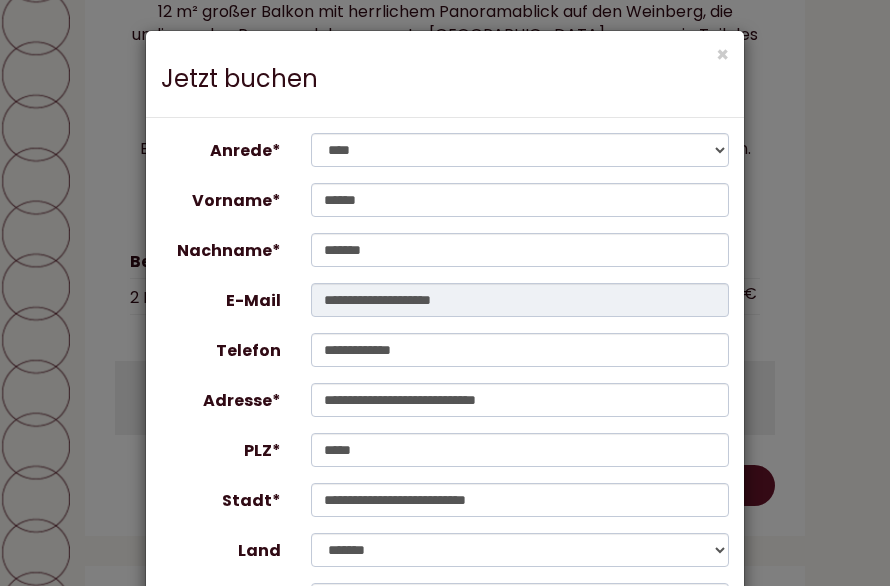click on "×" at bounding box center (722, 54) 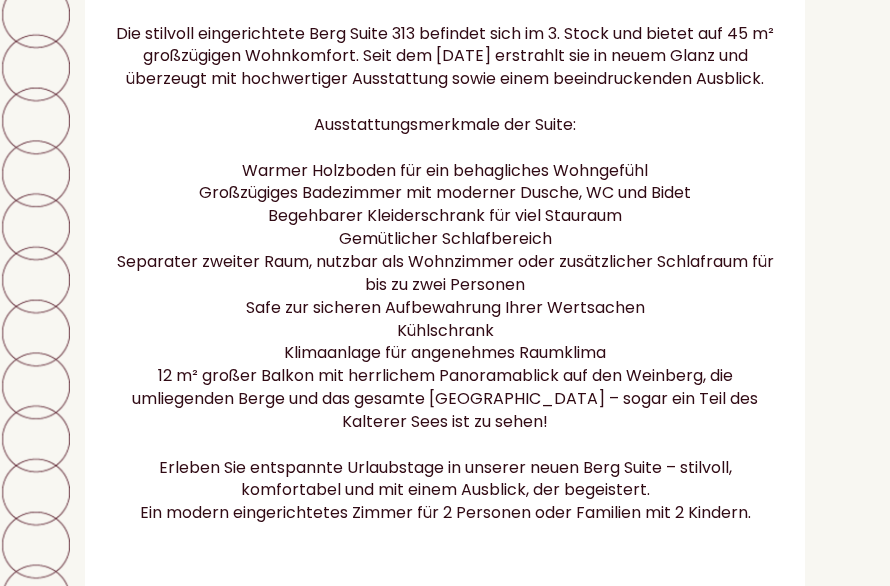 scroll, scrollTop: 1980, scrollLeft: 0, axis: vertical 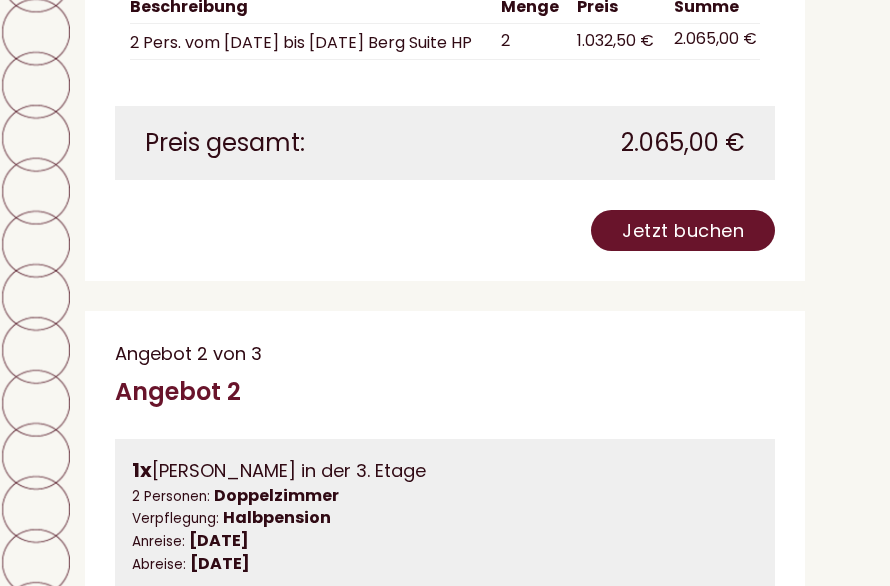 click on "Jetzt buchen" at bounding box center [683, 230] 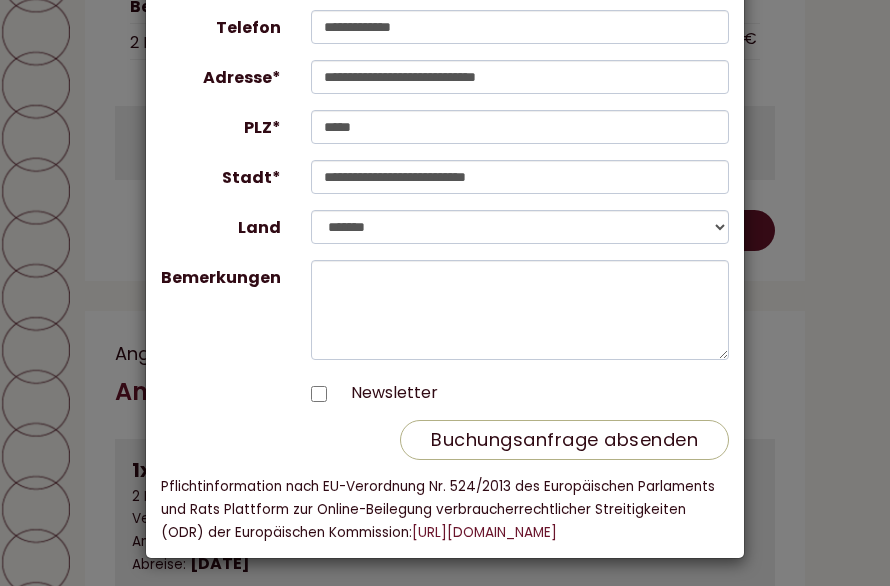 scroll, scrollTop: 322, scrollLeft: 0, axis: vertical 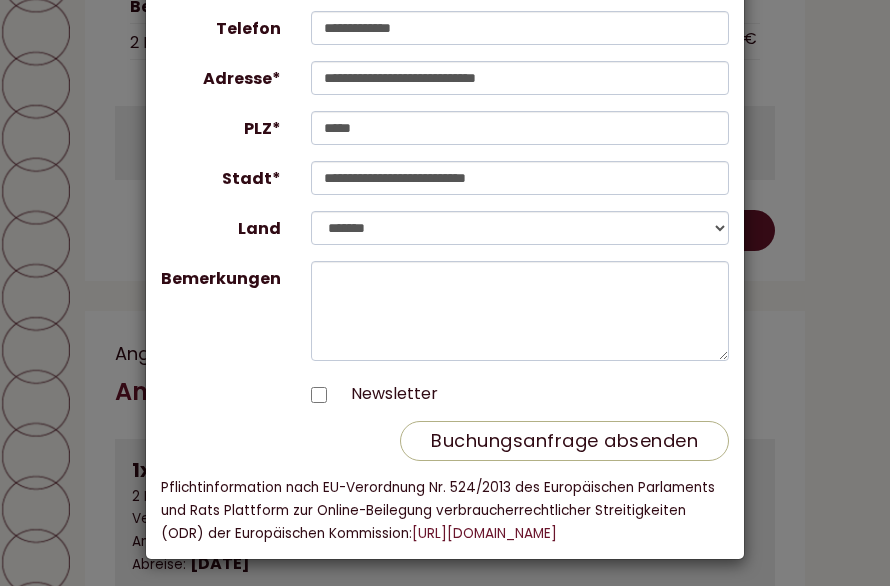 click on "**********" at bounding box center [445, 293] 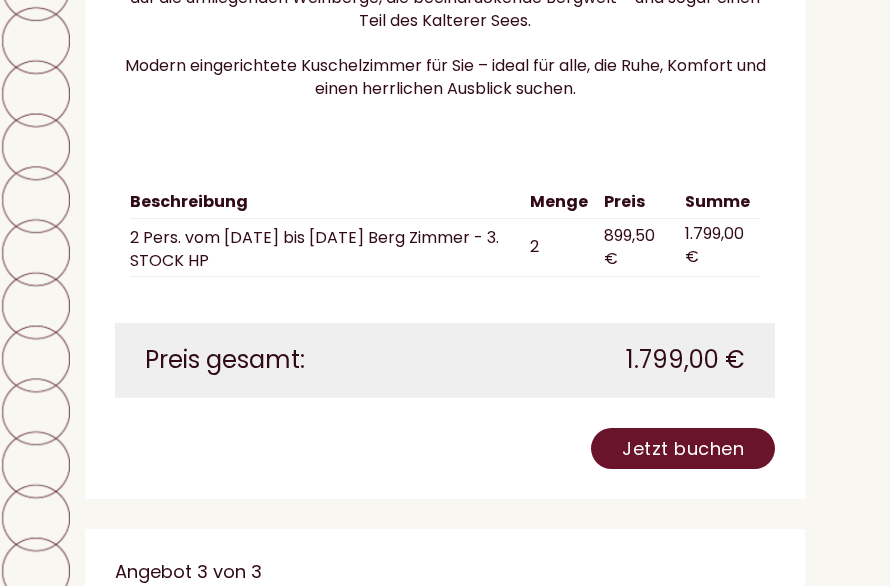 click on "Jetzt buchen" at bounding box center (683, 448) 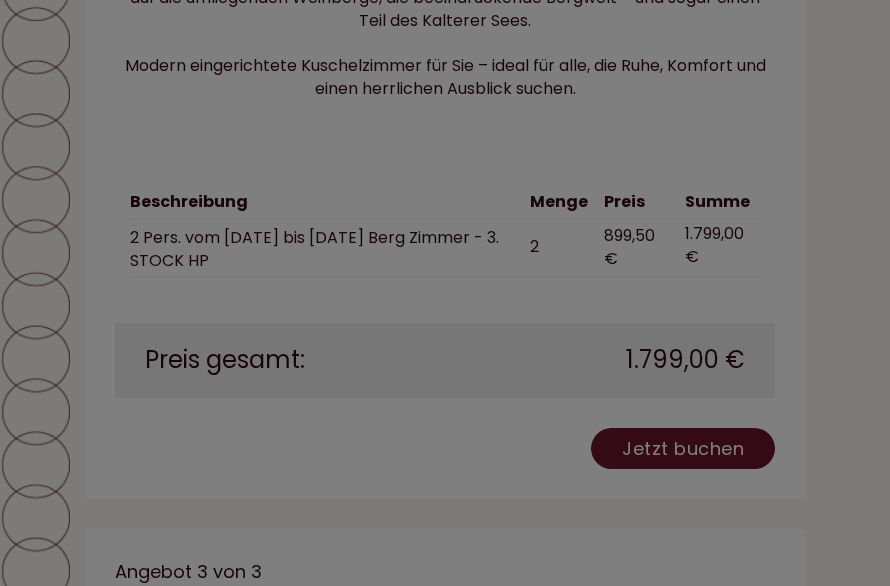 scroll, scrollTop: 0, scrollLeft: 0, axis: both 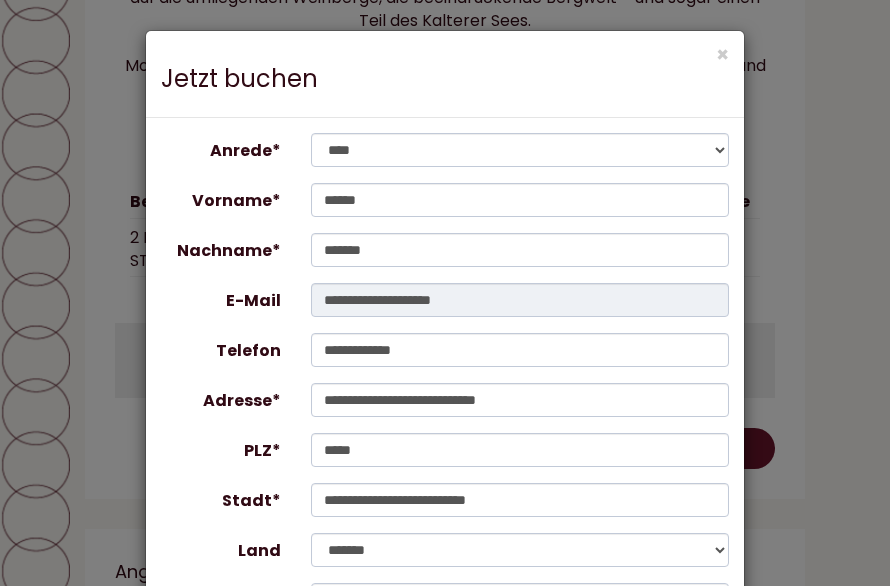click on "×" at bounding box center (722, 54) 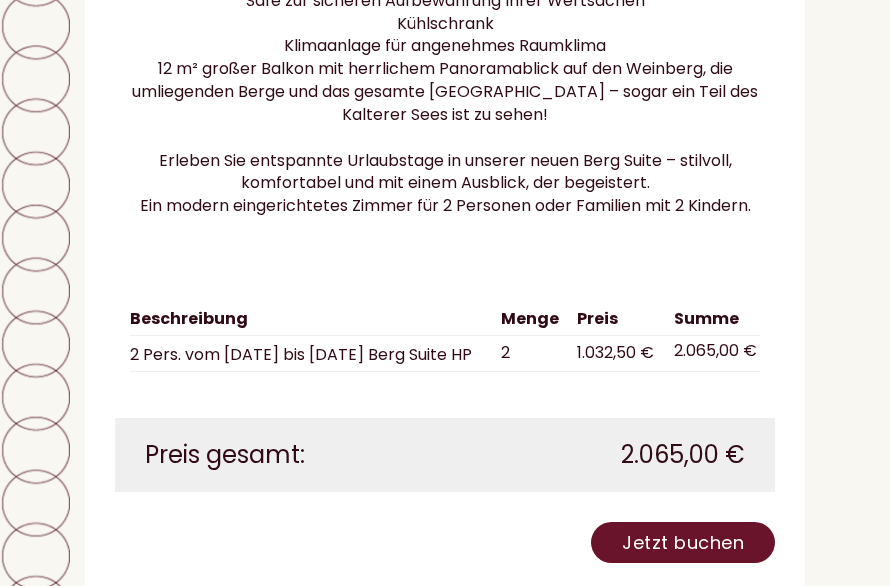 scroll, scrollTop: 2277, scrollLeft: 0, axis: vertical 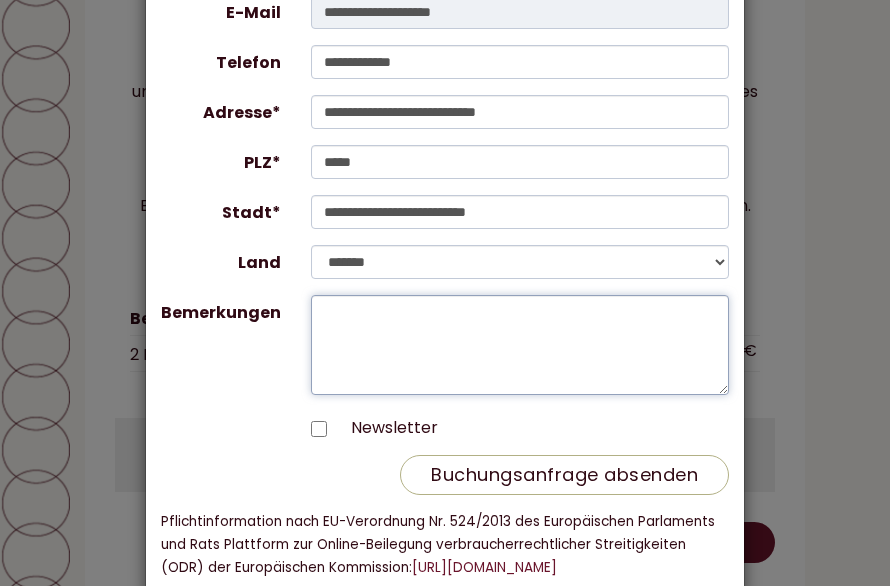 click on "Bemerkungen" at bounding box center (520, 345) 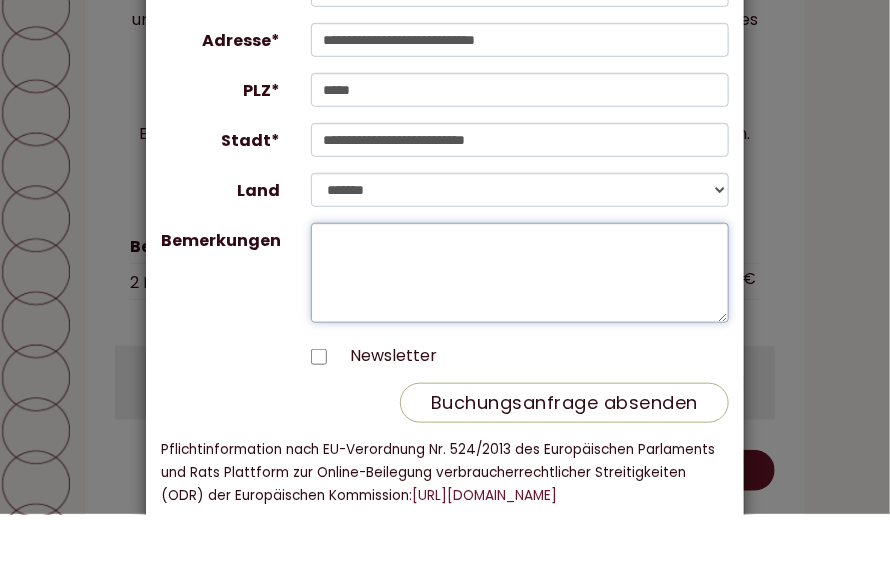 scroll, scrollTop: 2277, scrollLeft: 0, axis: vertical 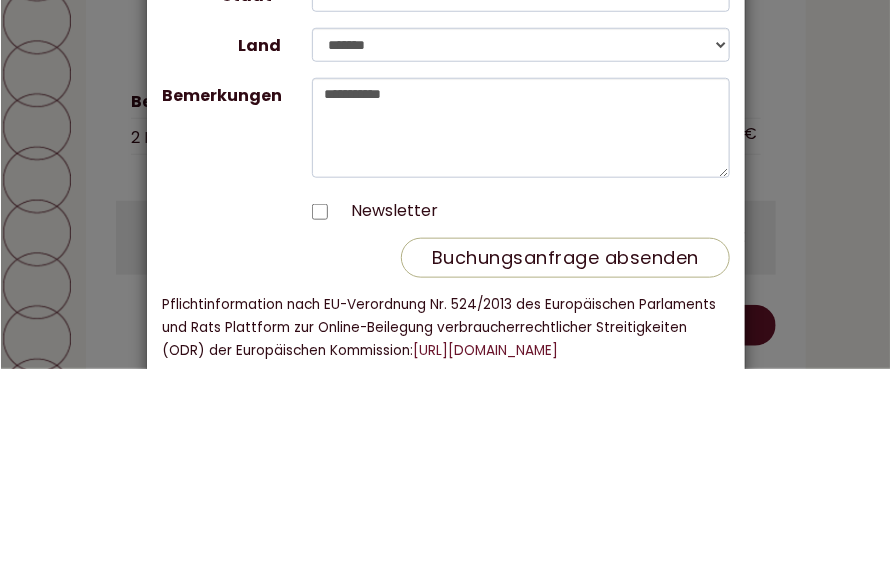 click on "**********" at bounding box center (445, 293) 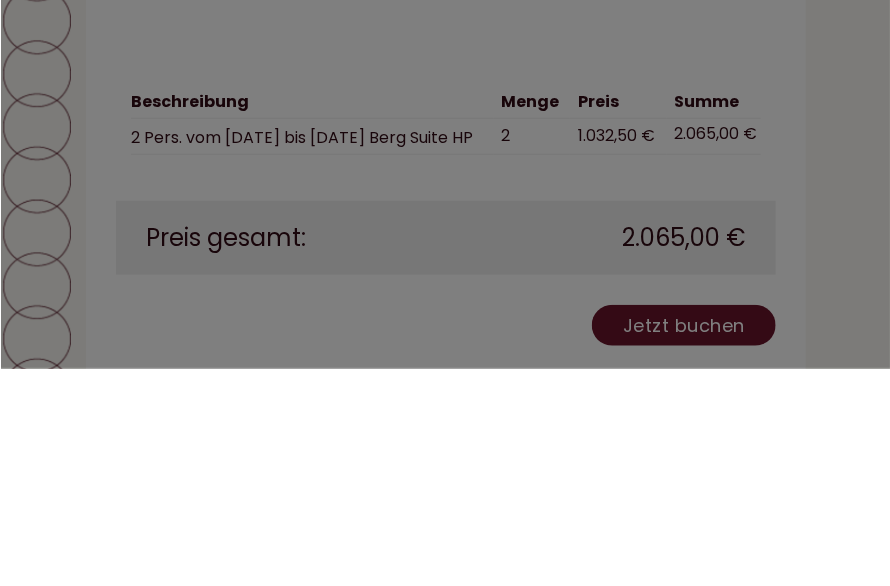 scroll, scrollTop: 2494, scrollLeft: 0, axis: vertical 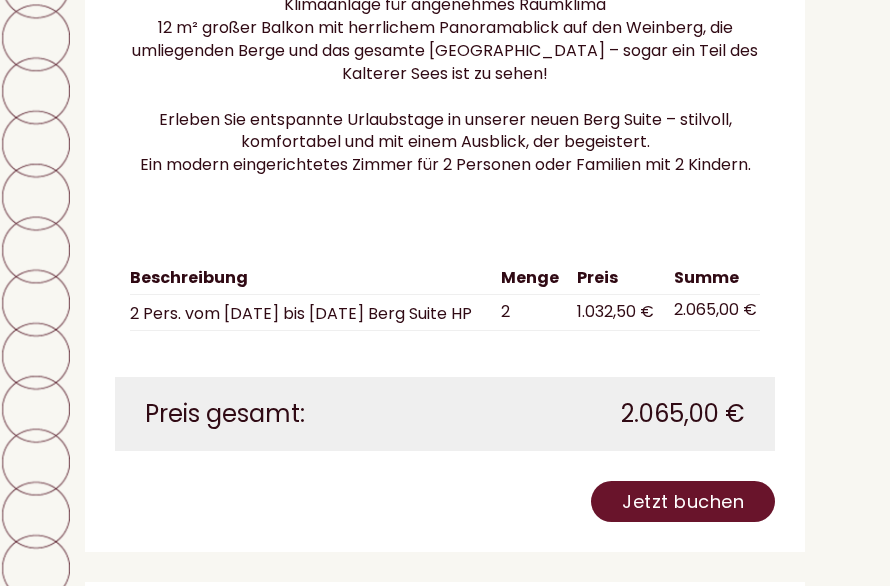 click on "Jetzt buchen" at bounding box center [683, 501] 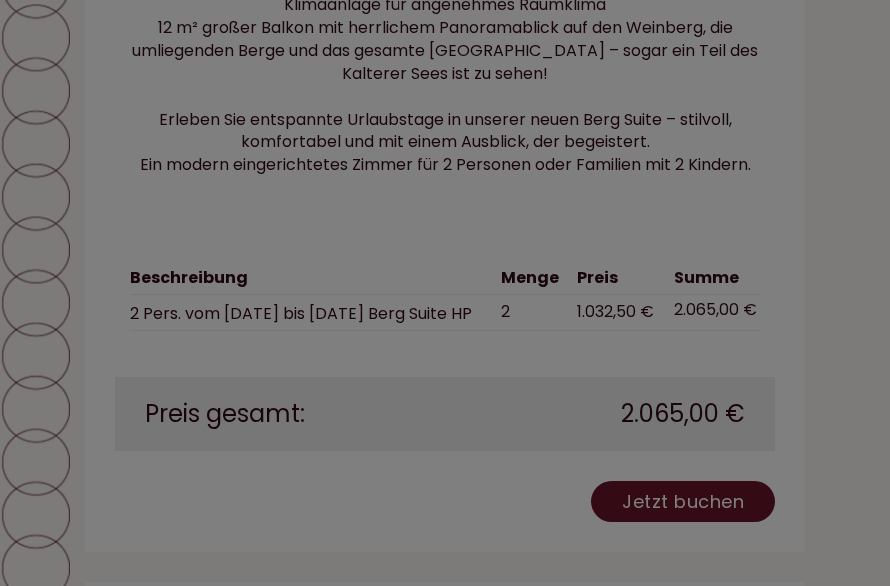 scroll, scrollTop: 0, scrollLeft: 0, axis: both 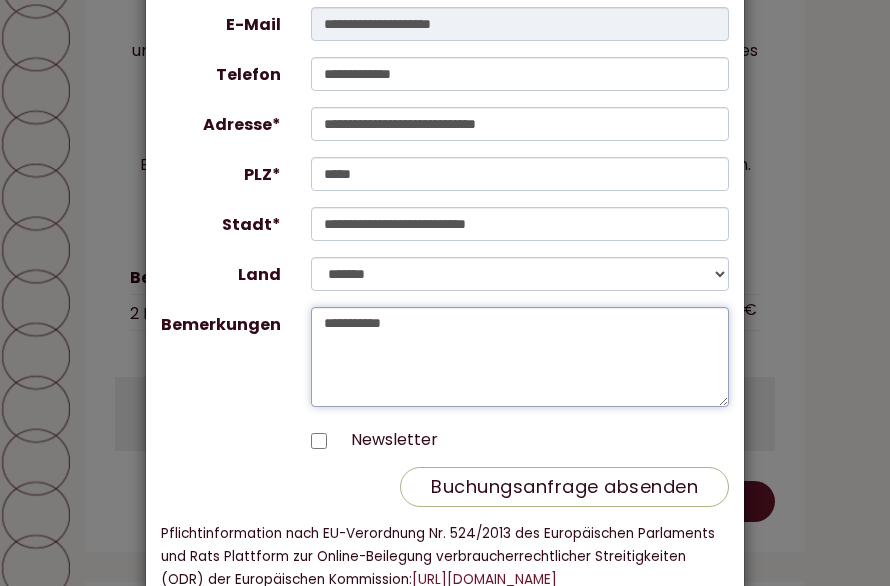 click on "**********" at bounding box center (520, 357) 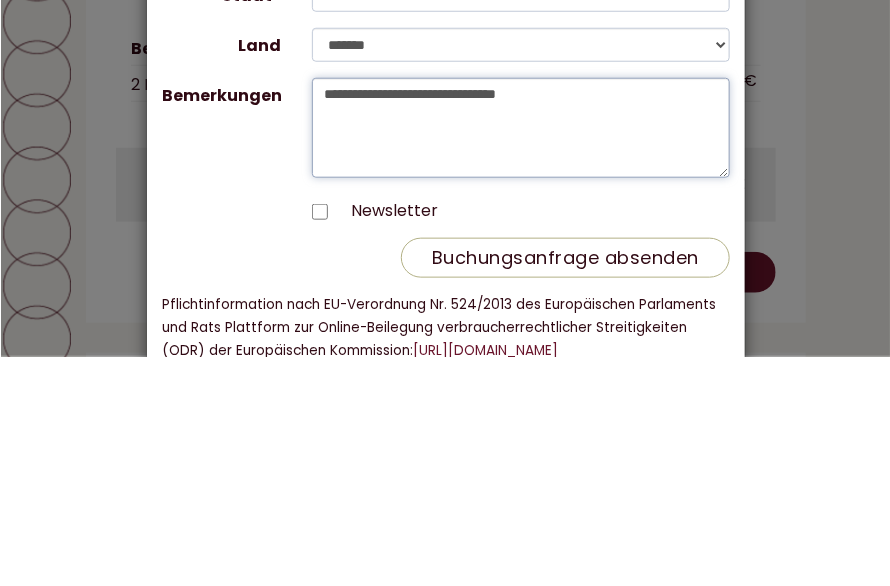 paste on "**********" 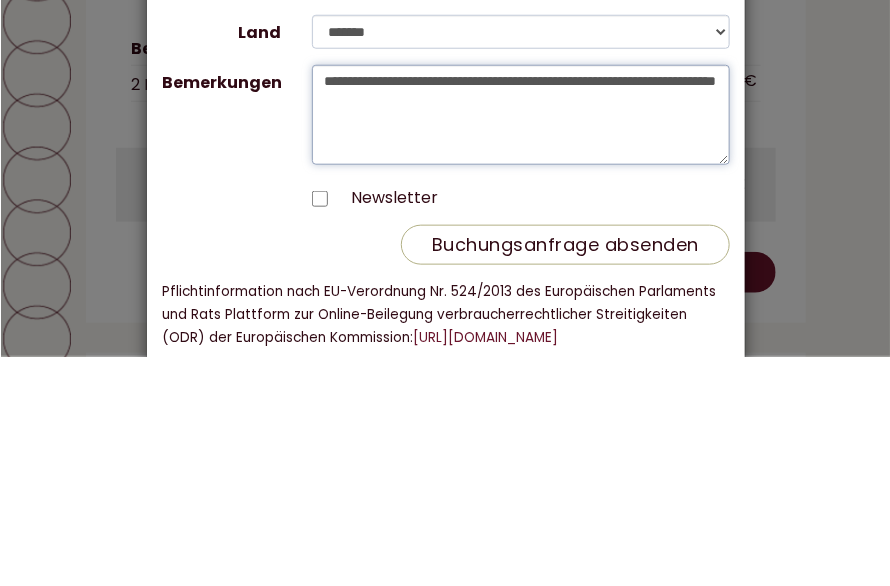 scroll, scrollTop: 288, scrollLeft: 0, axis: vertical 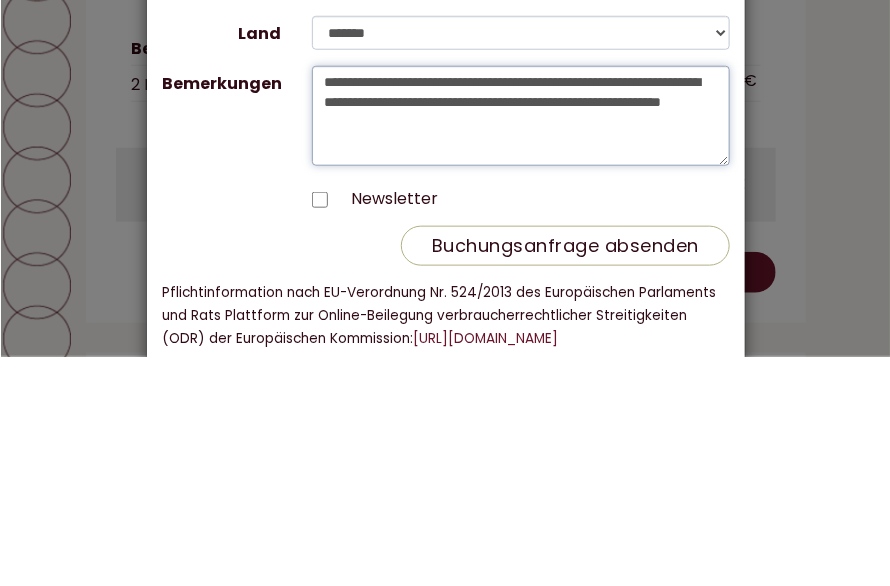 click on "**********" at bounding box center (520, 345) 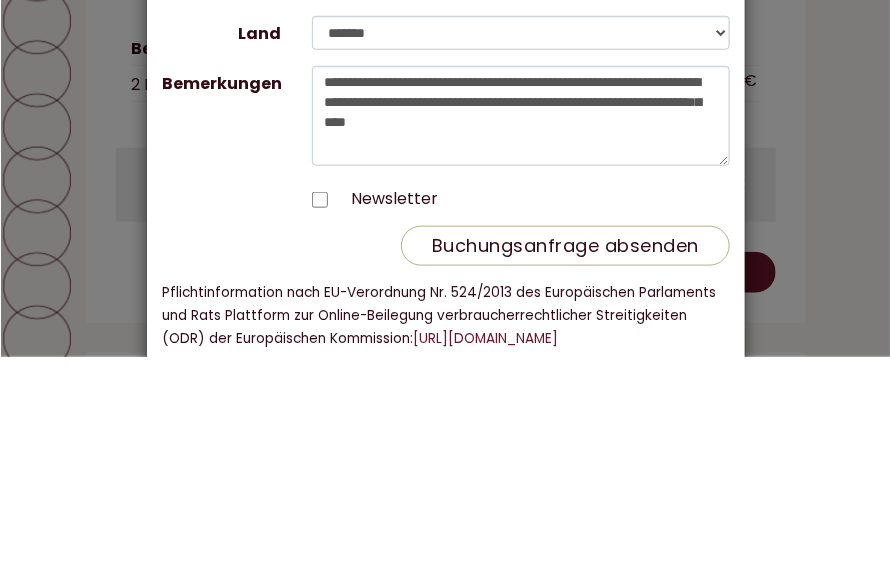 scroll, scrollTop: 2547, scrollLeft: 0, axis: vertical 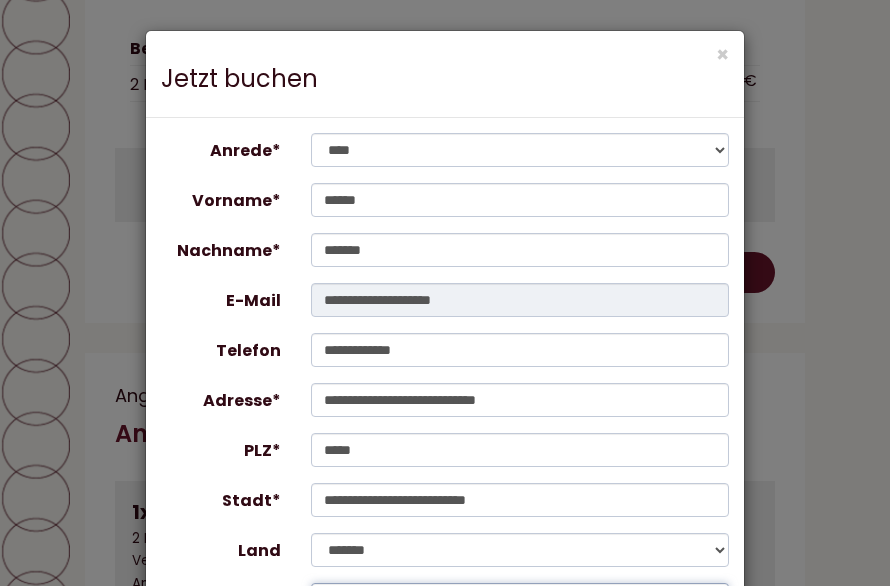 type on "**********" 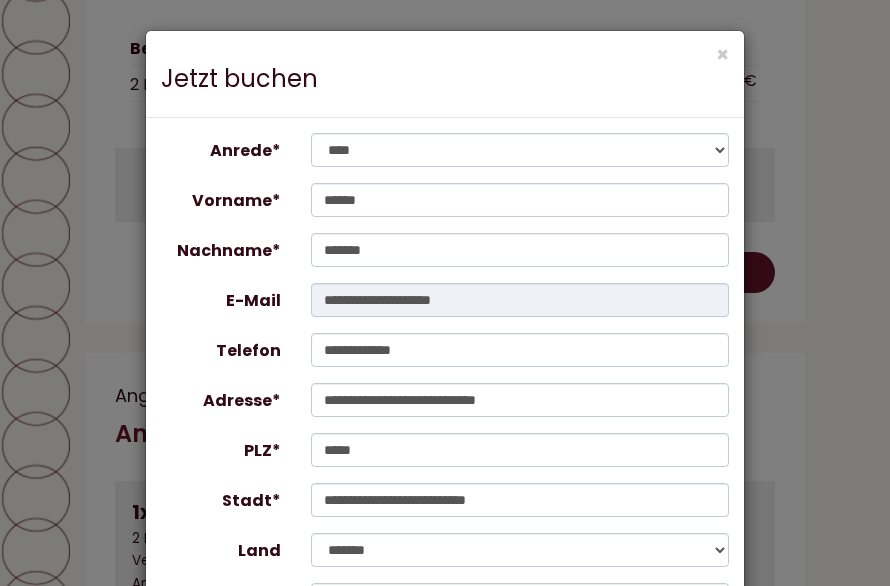 click on "×" at bounding box center [722, 54] 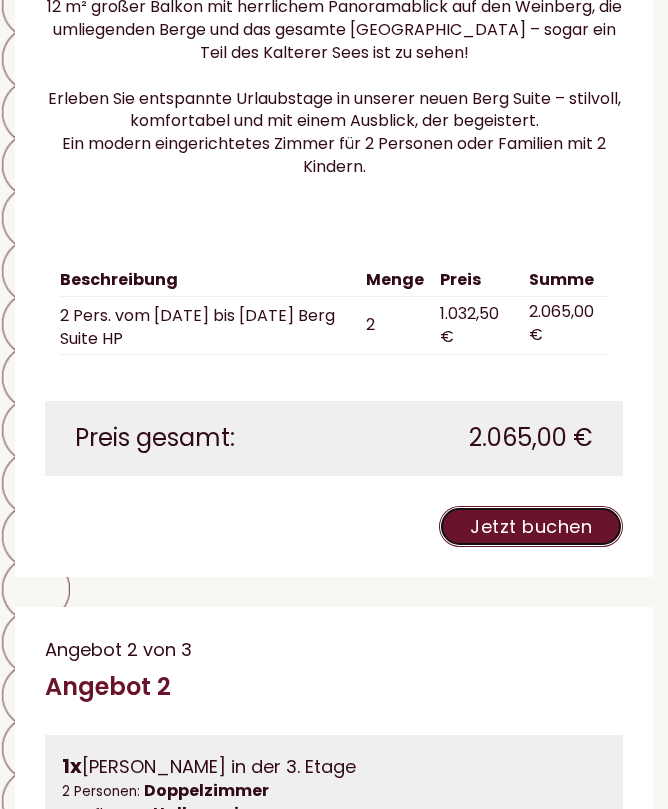scroll, scrollTop: 2260, scrollLeft: 0, axis: vertical 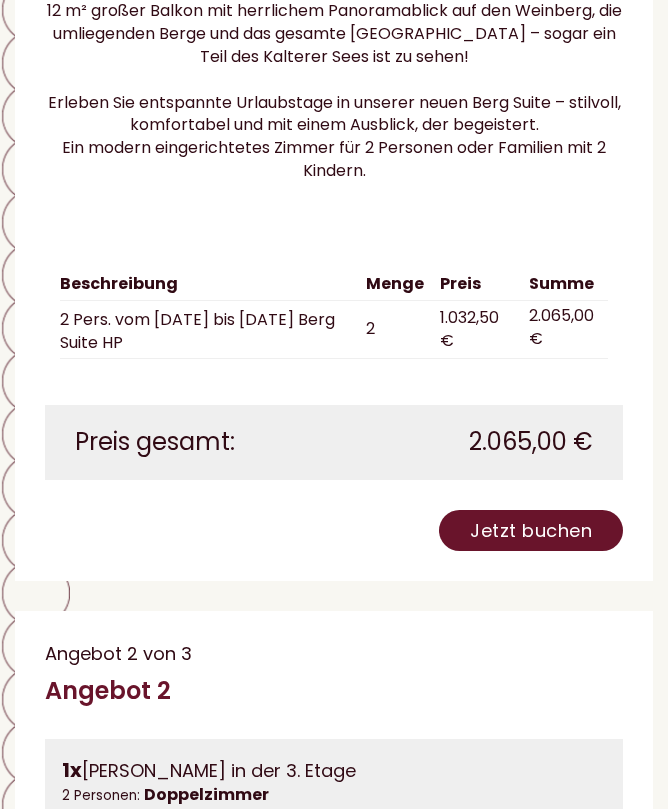 click on "Jetzt buchen" at bounding box center (531, 530) 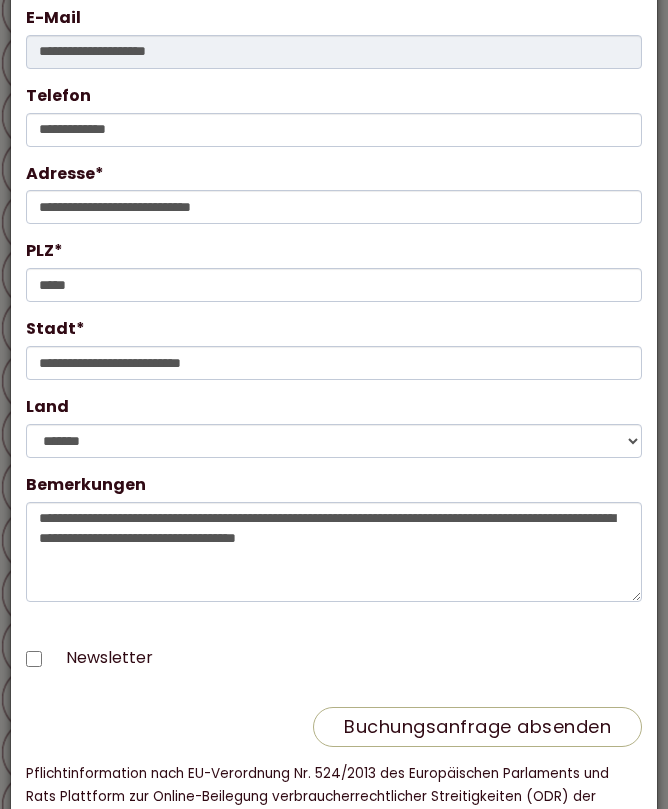 scroll, scrollTop: 339, scrollLeft: 0, axis: vertical 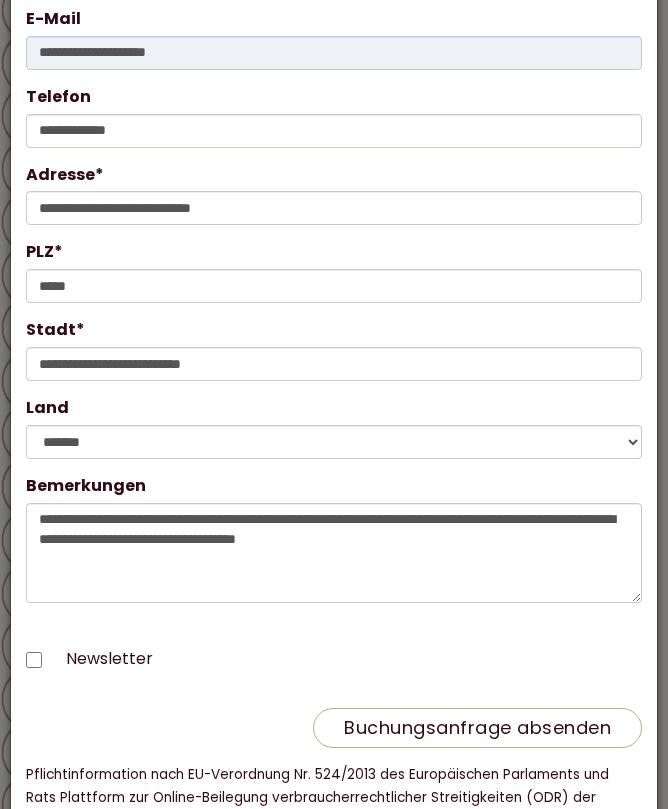 click on "Buchungsanfrage absenden" at bounding box center (477, 728) 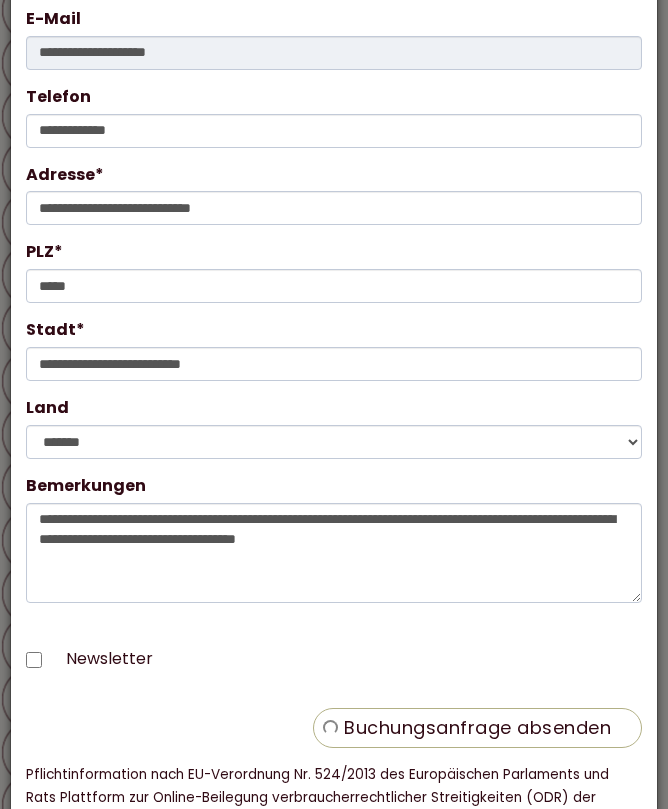 scroll, scrollTop: 0, scrollLeft: 0, axis: both 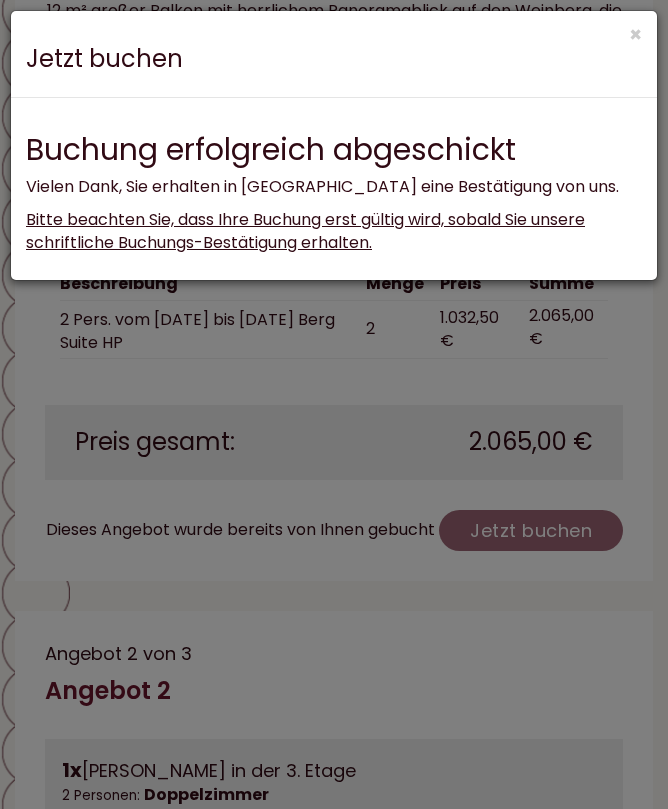 click on "×" at bounding box center [635, 34] 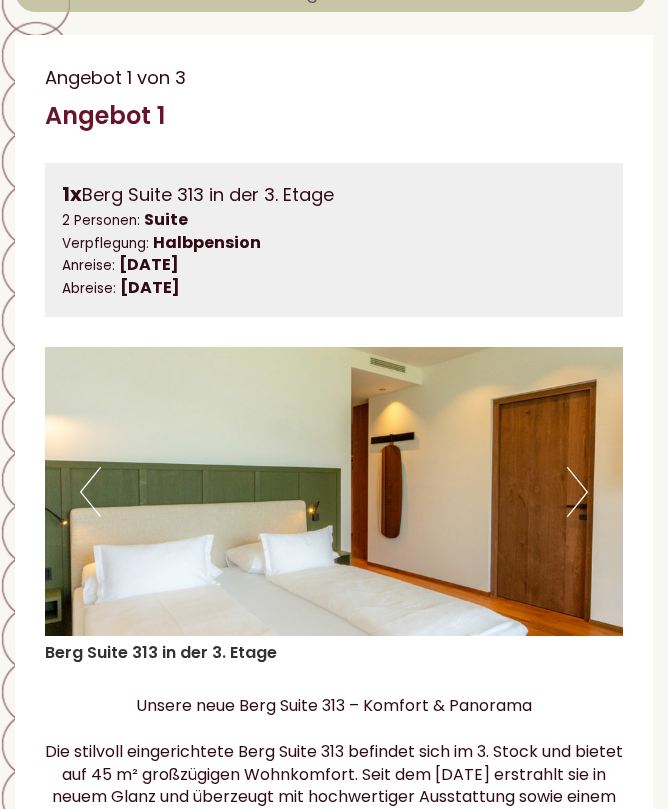 scroll, scrollTop: 1154, scrollLeft: 0, axis: vertical 